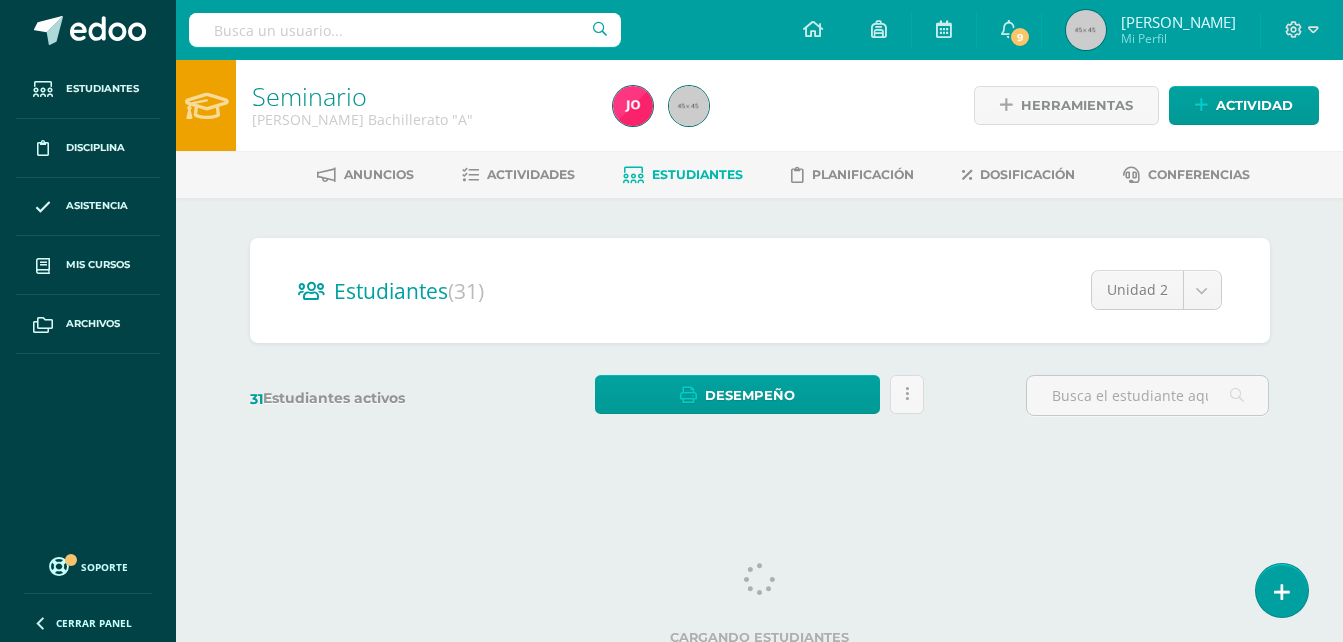 scroll, scrollTop: 0, scrollLeft: 0, axis: both 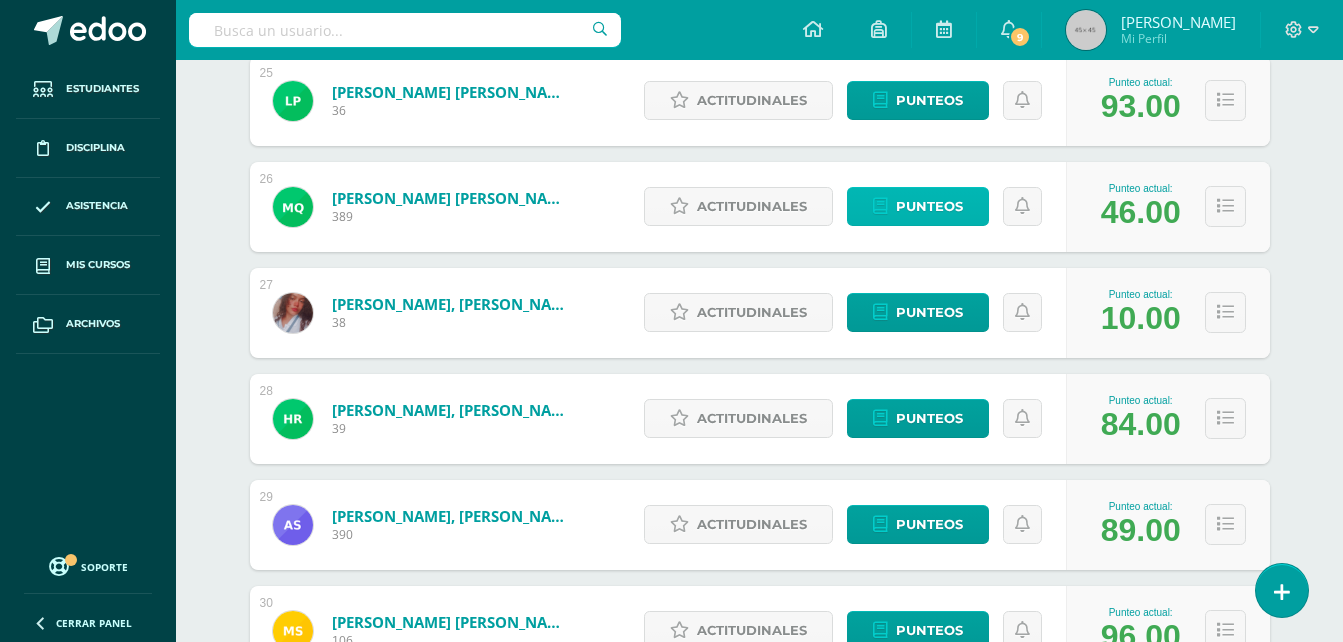 click on "Punteos" at bounding box center [929, 206] 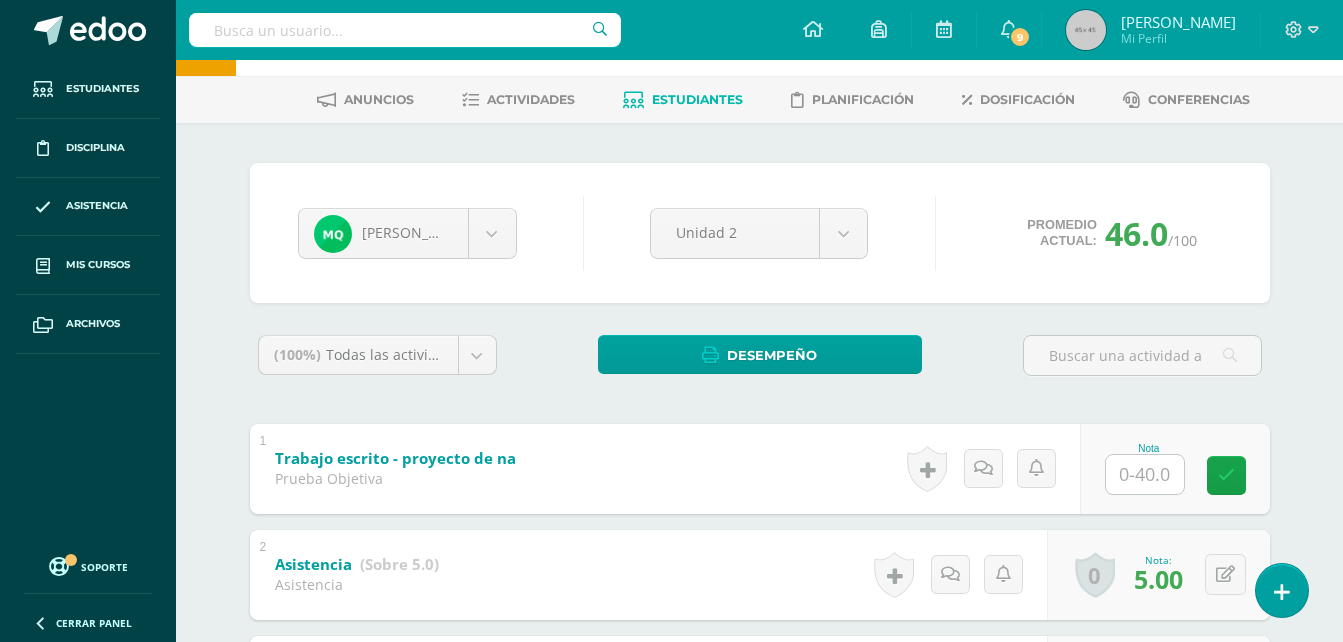 scroll, scrollTop: 275, scrollLeft: 0, axis: vertical 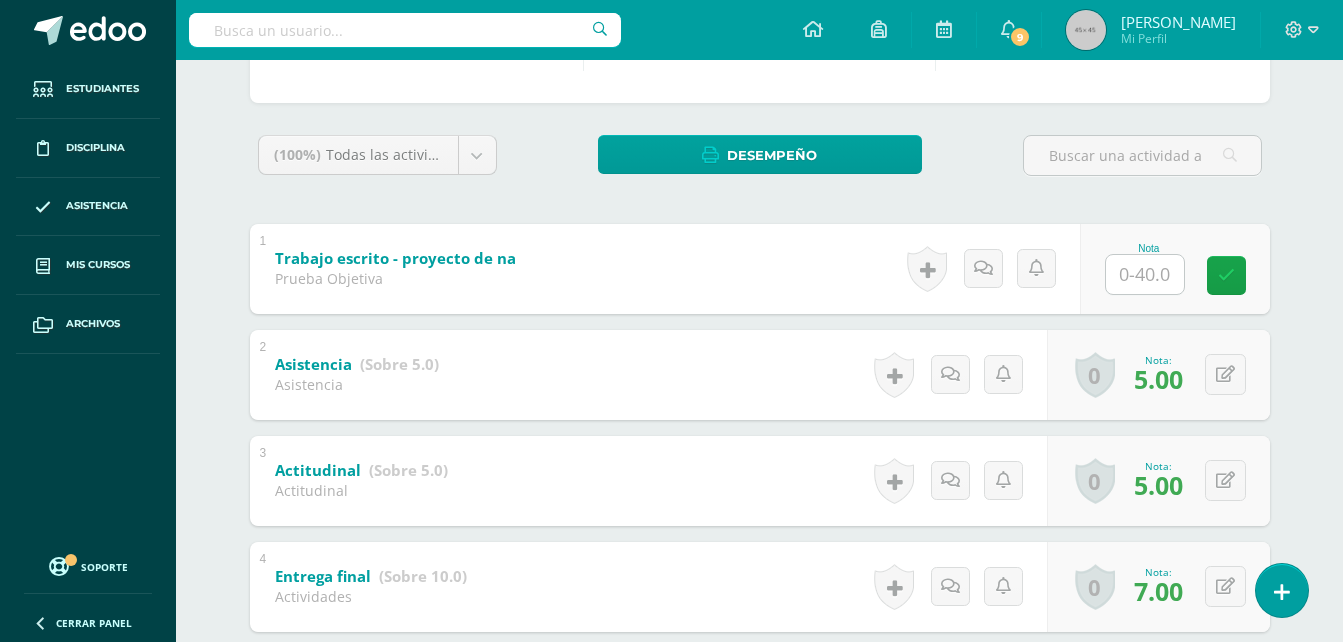 click at bounding box center [1145, 274] 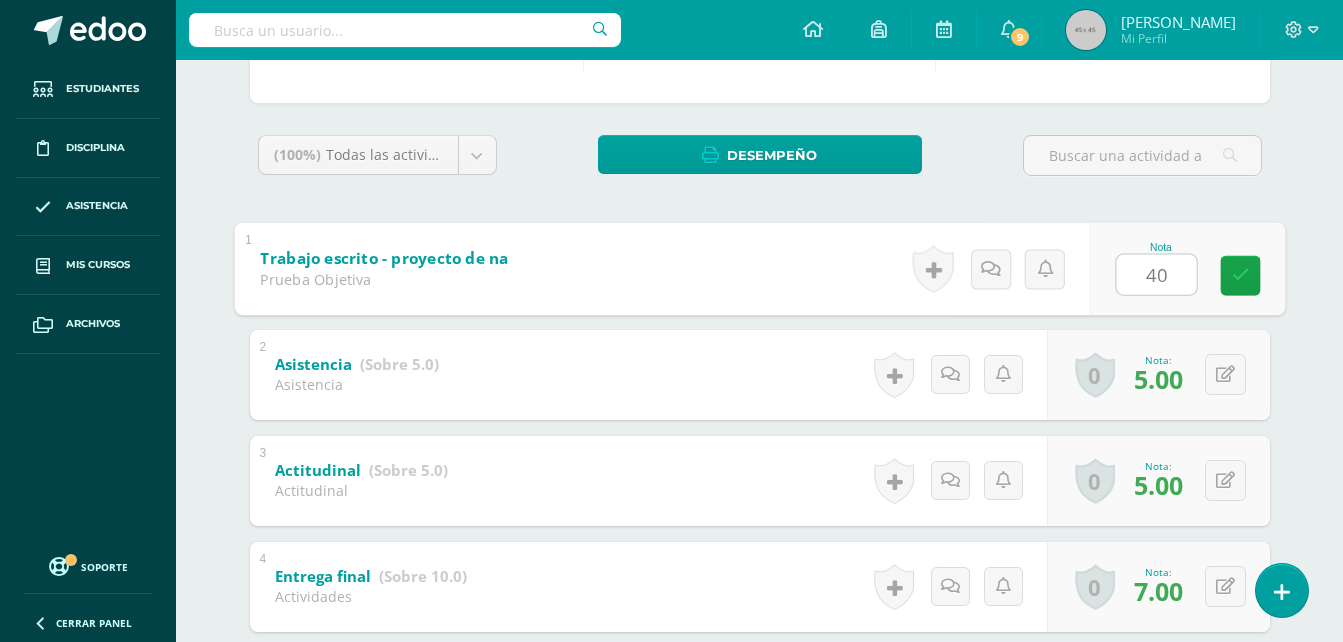 type on "40" 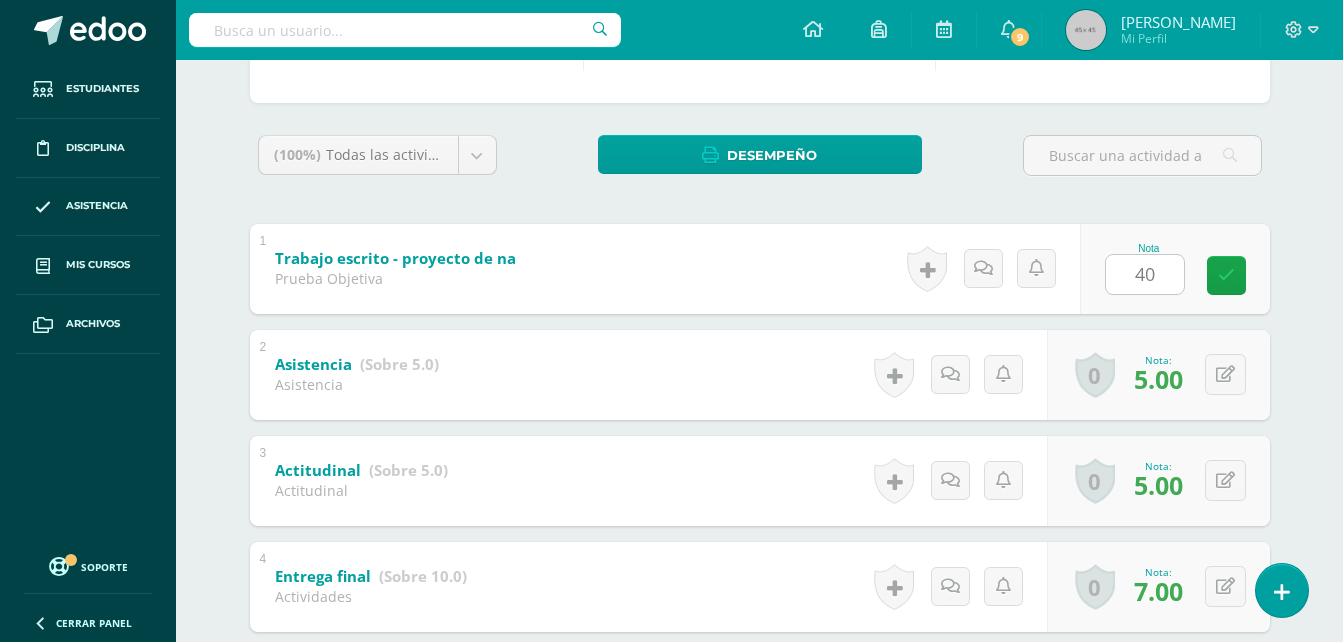 click on "Marielos Quenún                             Gerber Almira Yosmin Apen Jefry Calderas Gersón Chavez Silvia Chuta Cristian Cortez Dulce Farfan Carla García Carlos García Geyli González Marcos Henandez Shirley Hernández Jesús Hespital Lesli Lorenzo Everton Maroquin Daniel Marroquín Iverton Marroquin Kelvin Mazariegos Vilma Morales Claudia Ovalle Danilo Pablo Angel Pacheco Leydi Pacheco Julio Peréz Luis Piox Marielos Quenún Yetel Rivas Hamilton Roldan Abner Santos Miguel Solares Josue Turcios     Unidad 2                             Unidad 1 Unidad 2 Unidad 3 Unidad 4
Promedio actual:
46.0 /100
Asignación de logros
Todos                             Todos Respeto Pasión  Trabajo original Autosuficiencia Determinación Curiosidad Convicción Competitividad Asertividad Comunicación Innovación Excelencia Camaradería Creatividad Honestidad Gran expositor Perseverancia Responsabilidad Liderazgo Respeto" at bounding box center (760, 556) 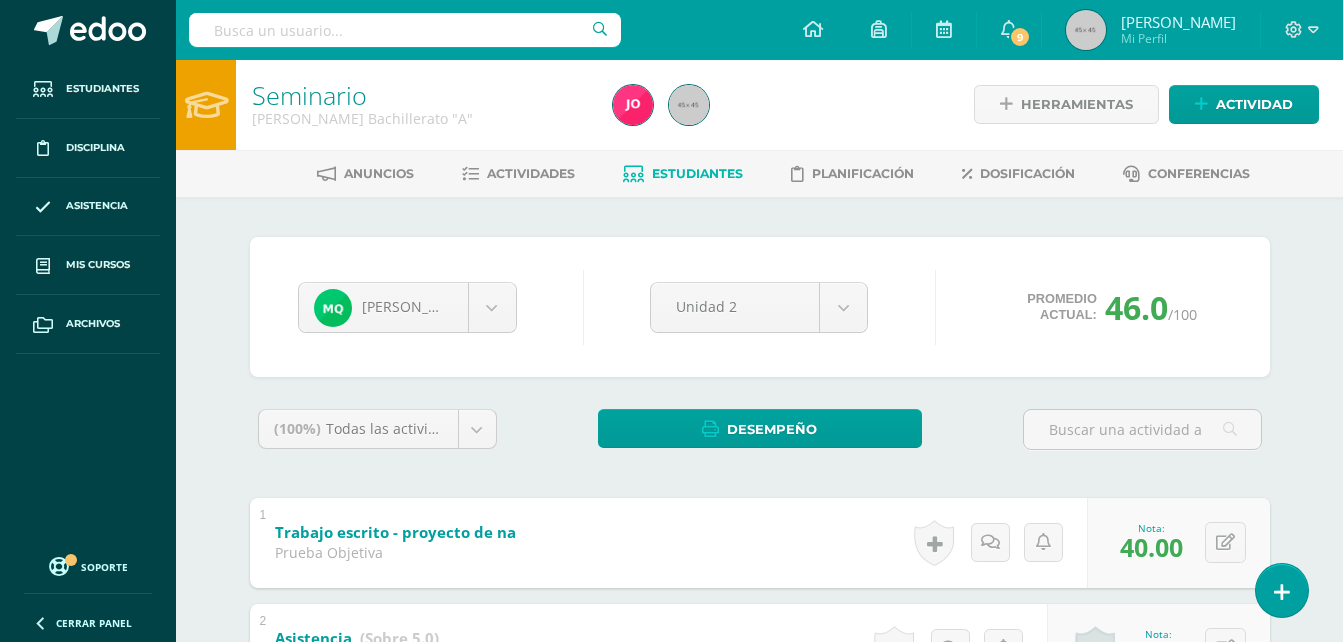 scroll, scrollTop: 0, scrollLeft: 0, axis: both 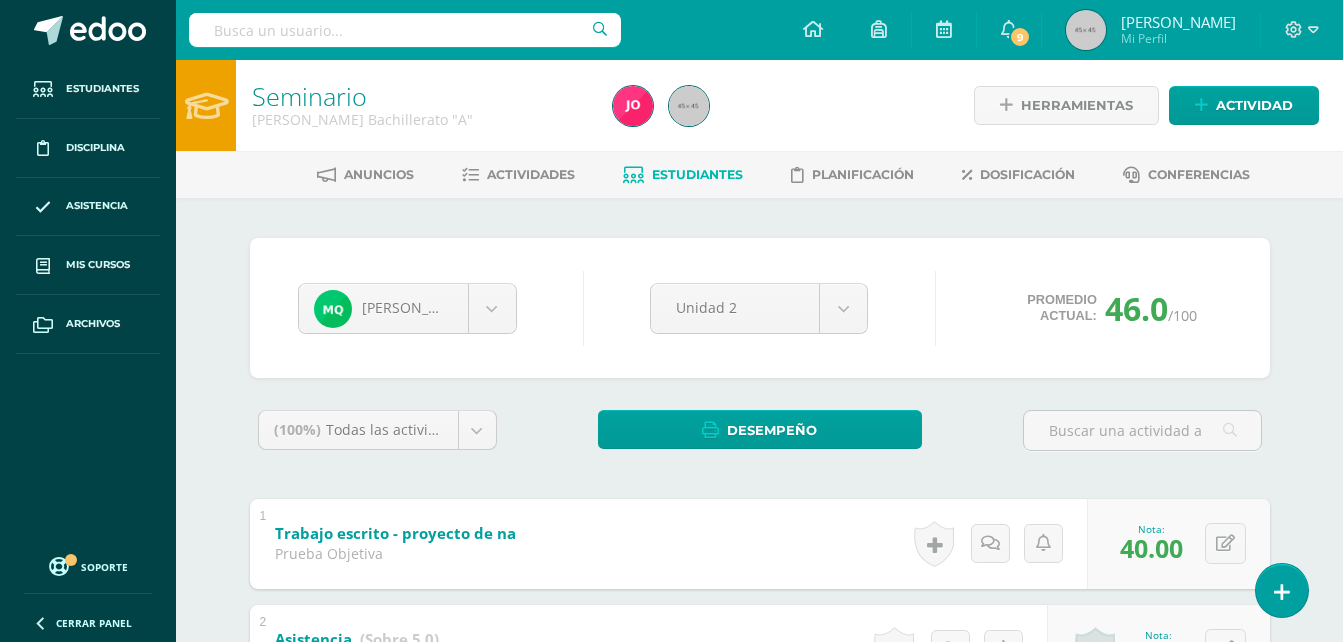 click on "Estudiantes" at bounding box center [683, 175] 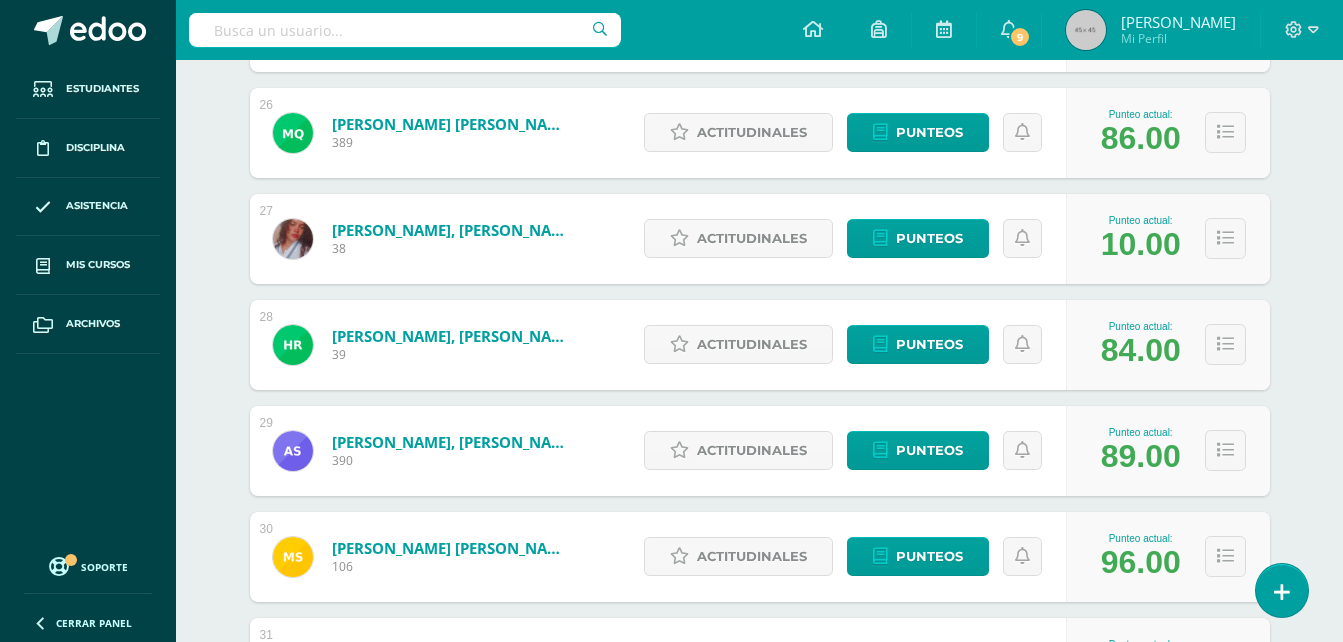scroll, scrollTop: 2996, scrollLeft: 0, axis: vertical 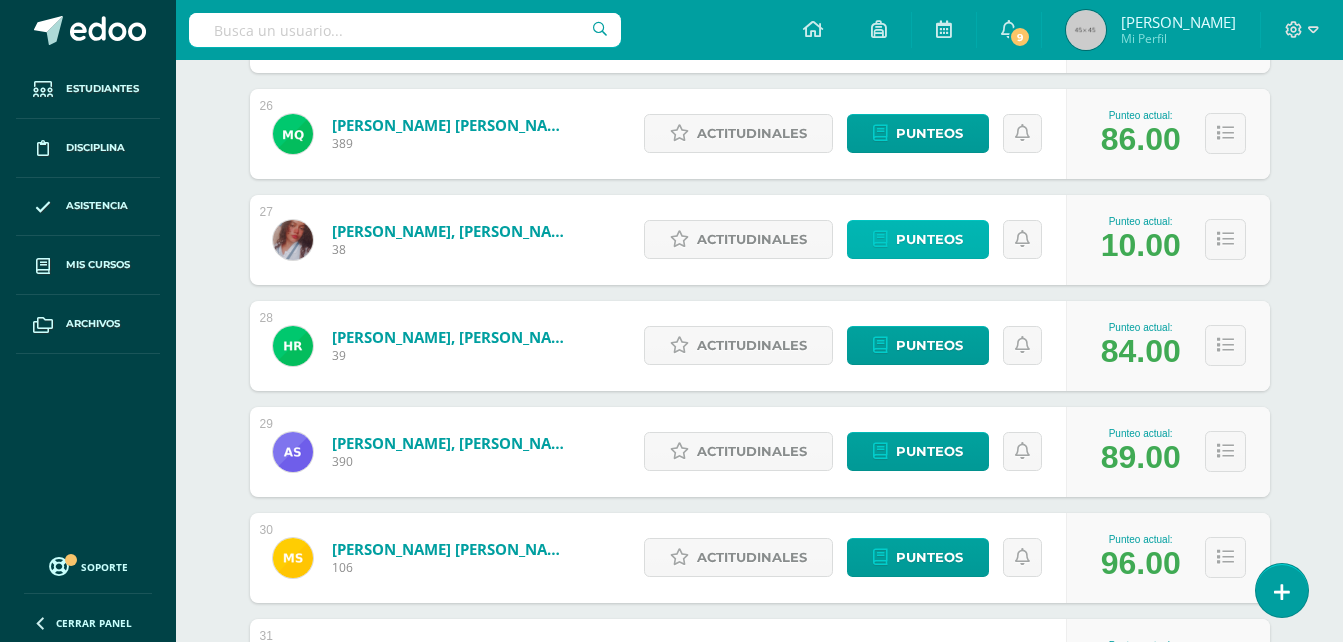 click on "Punteos" at bounding box center (929, 239) 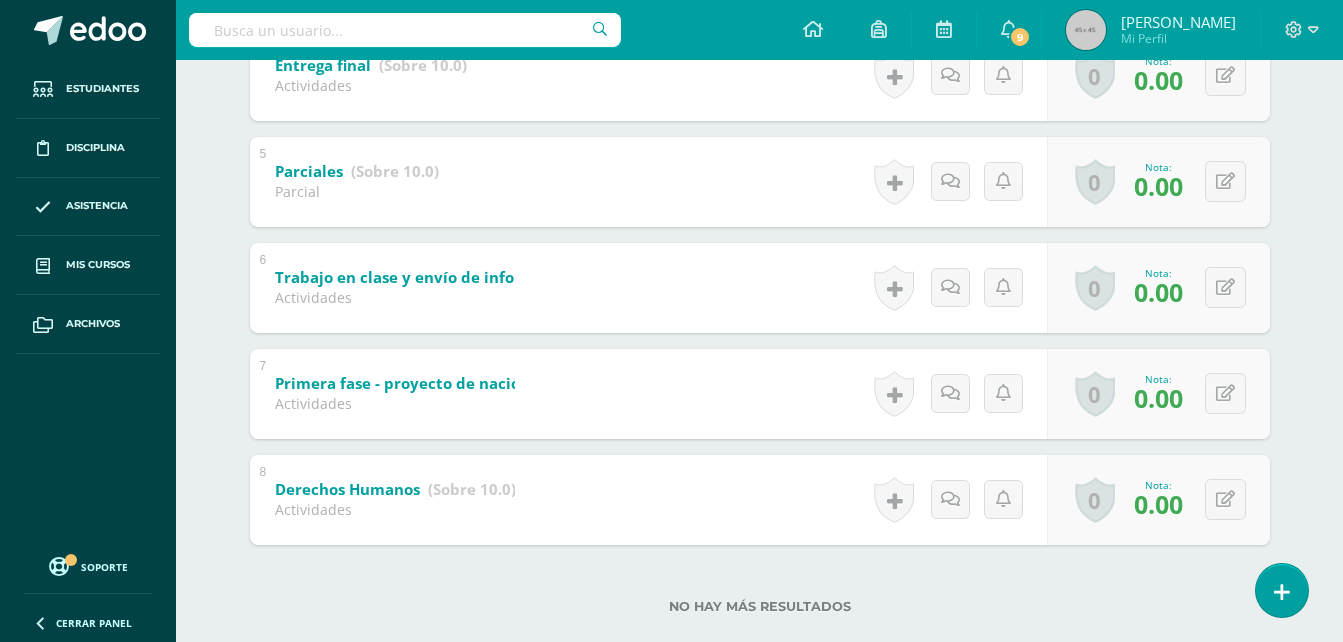 scroll, scrollTop: 822, scrollLeft: 0, axis: vertical 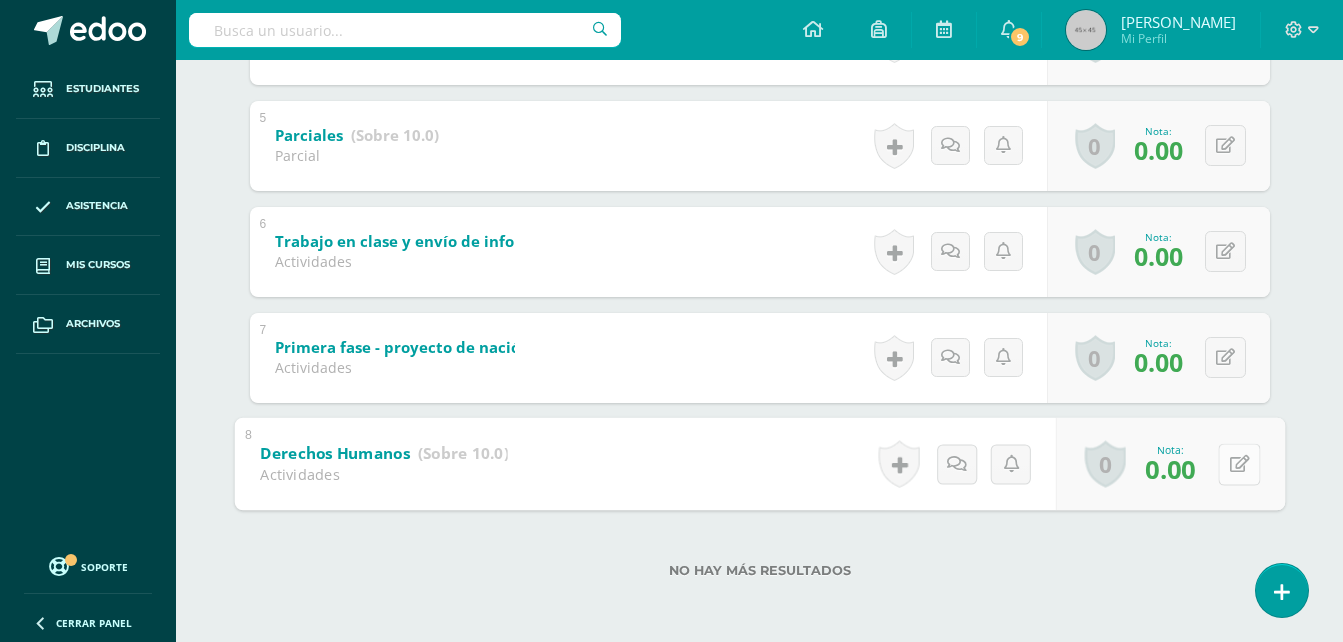 click at bounding box center (1239, 463) 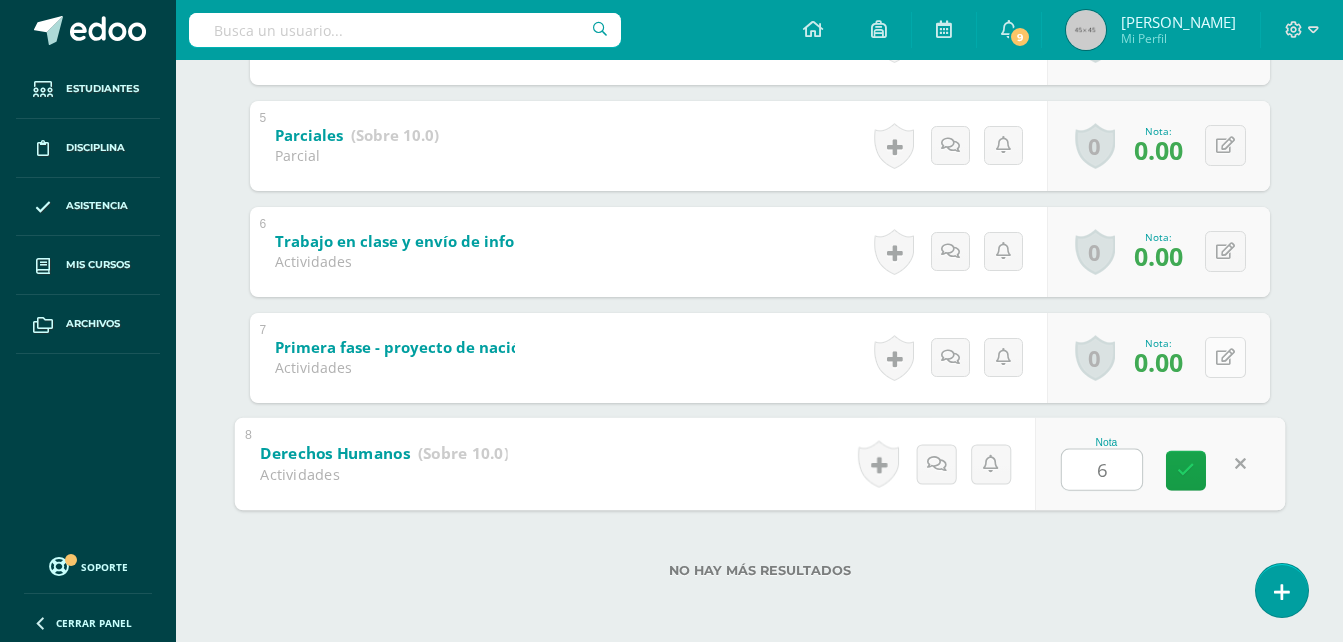 type on "6" 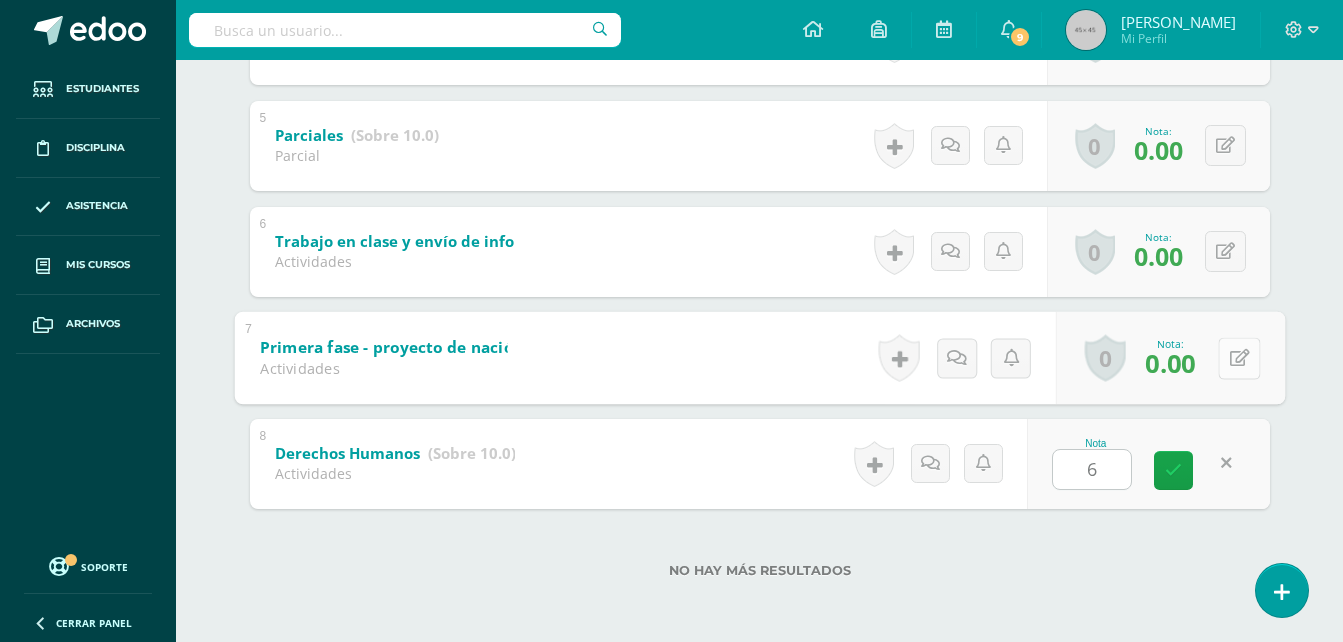 click on "0
Logros
Logros obtenidos
Aún no hay logros agregados
Nota:
0.00" at bounding box center [1169, 357] 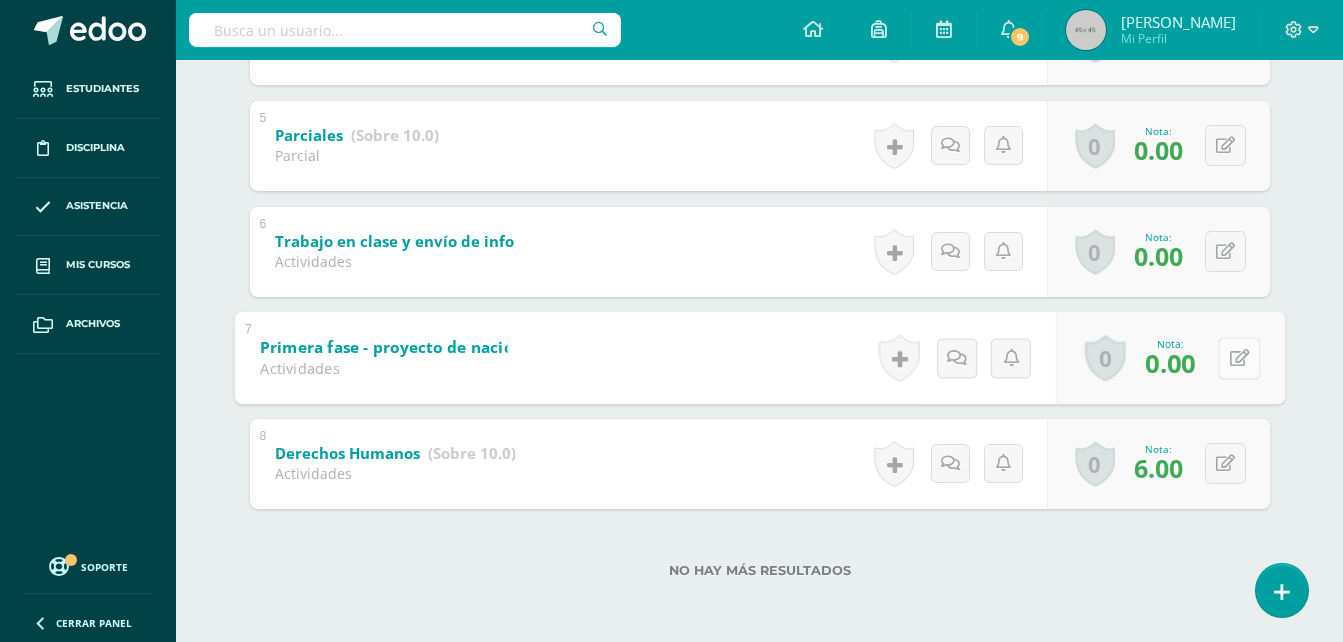 click at bounding box center (1239, 358) 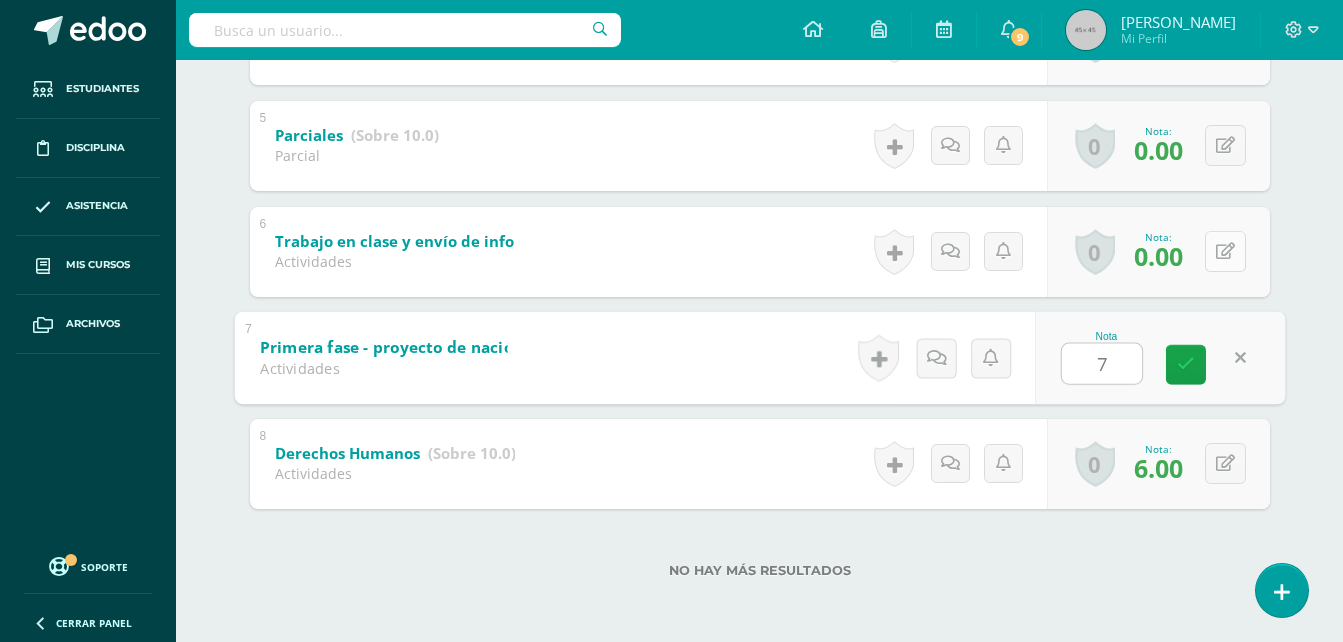 type on "7" 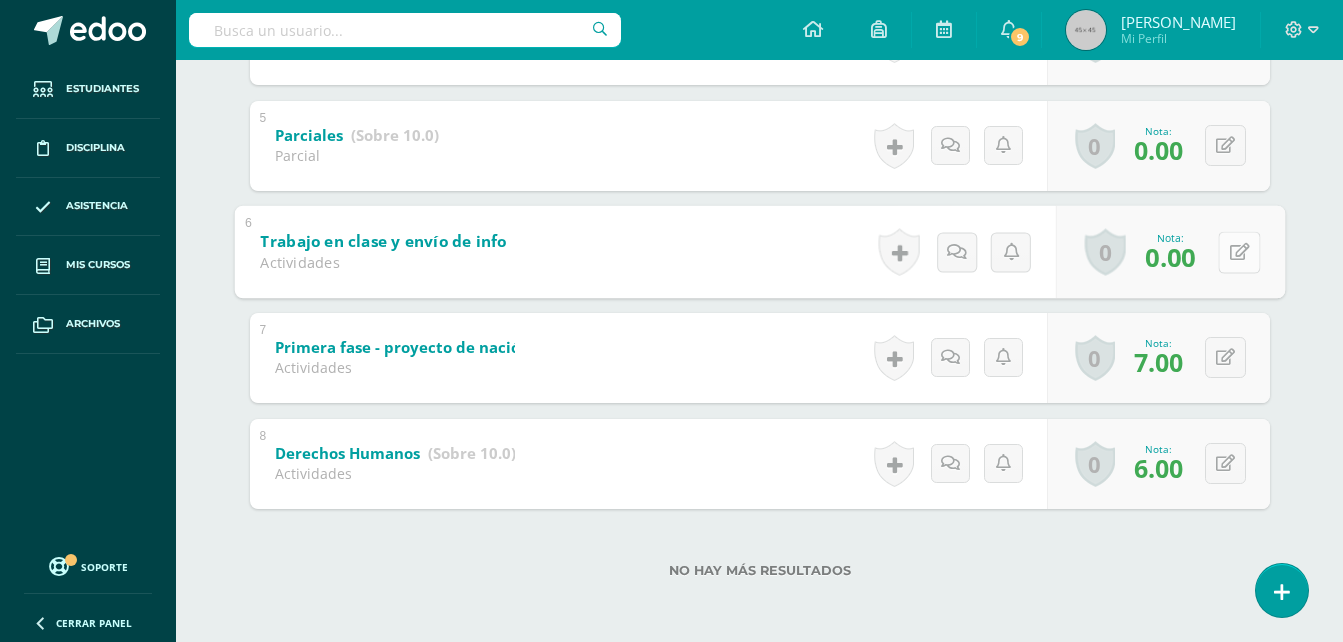 click at bounding box center [1239, 252] 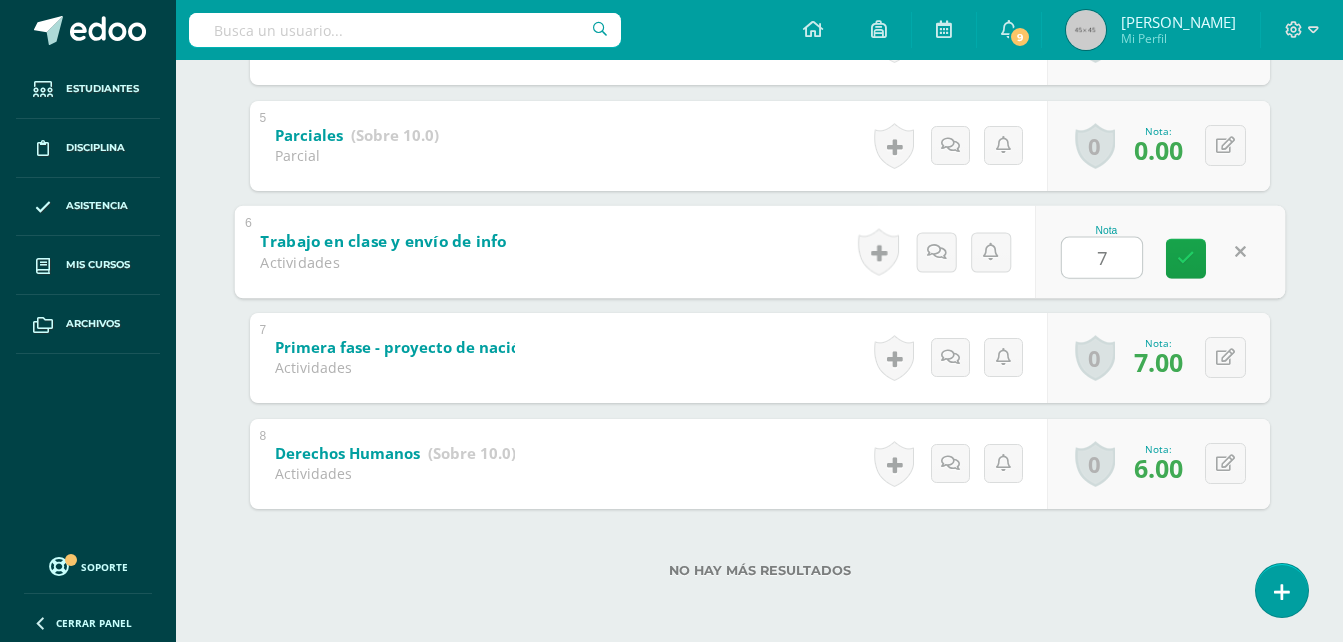 type on "7" 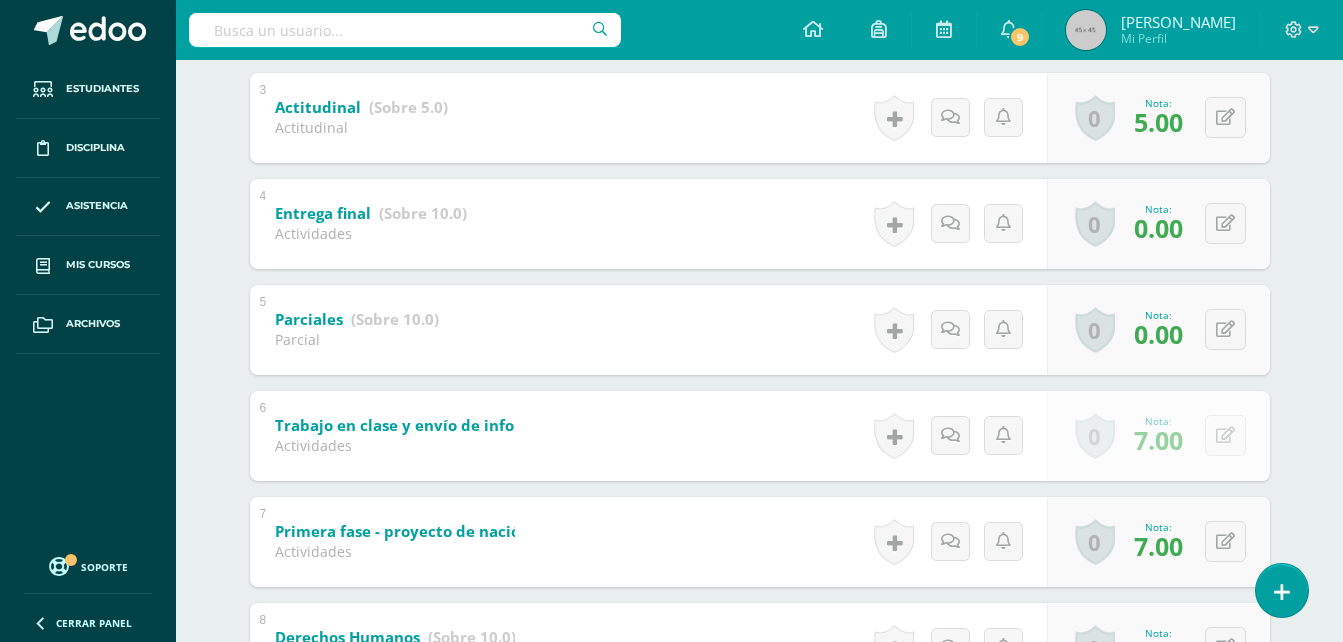 scroll, scrollTop: 622, scrollLeft: 0, axis: vertical 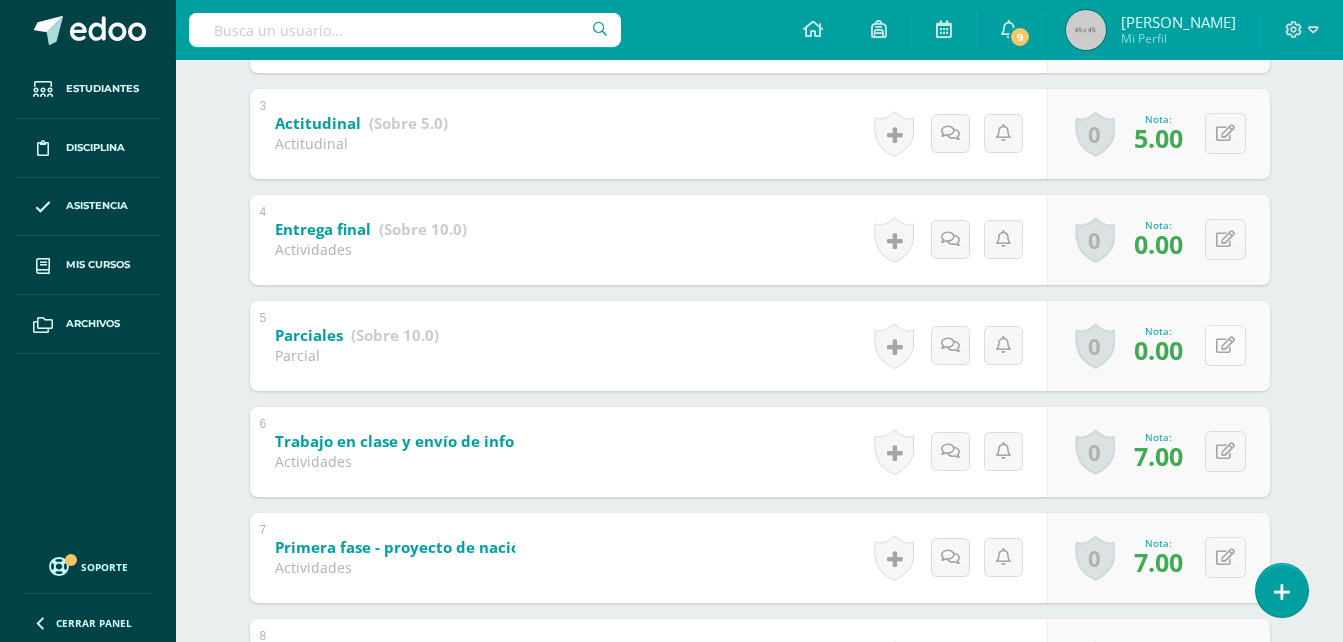 click at bounding box center [1225, 345] 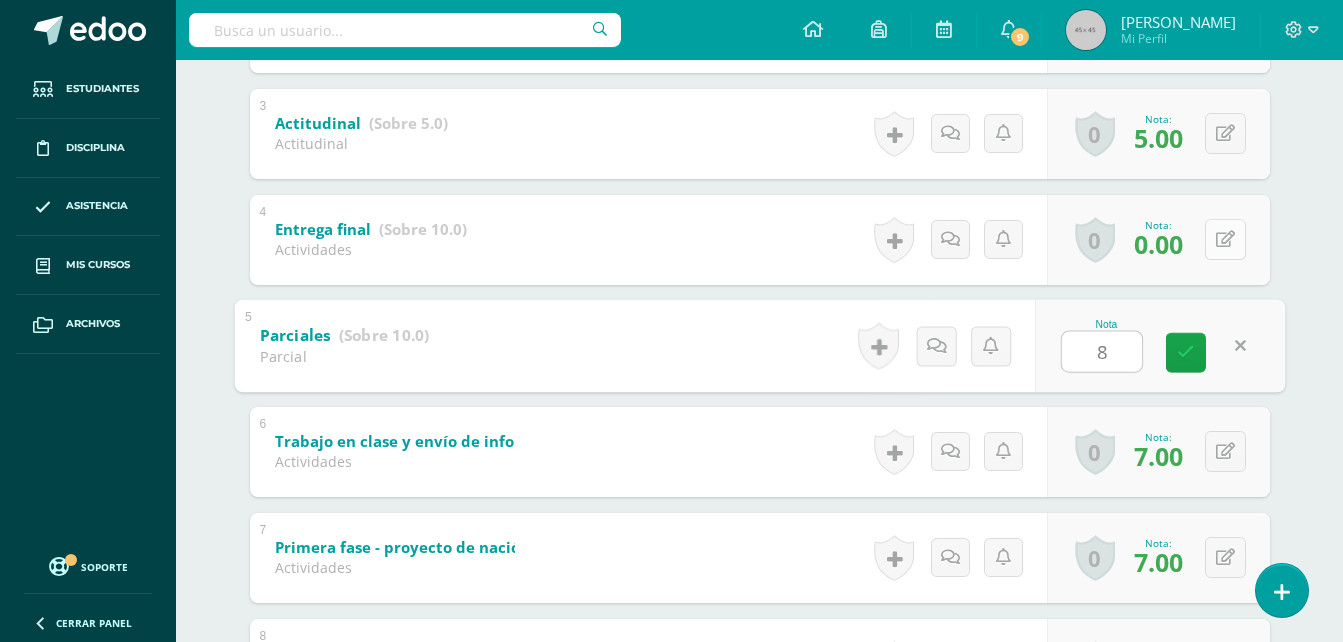 type on "8" 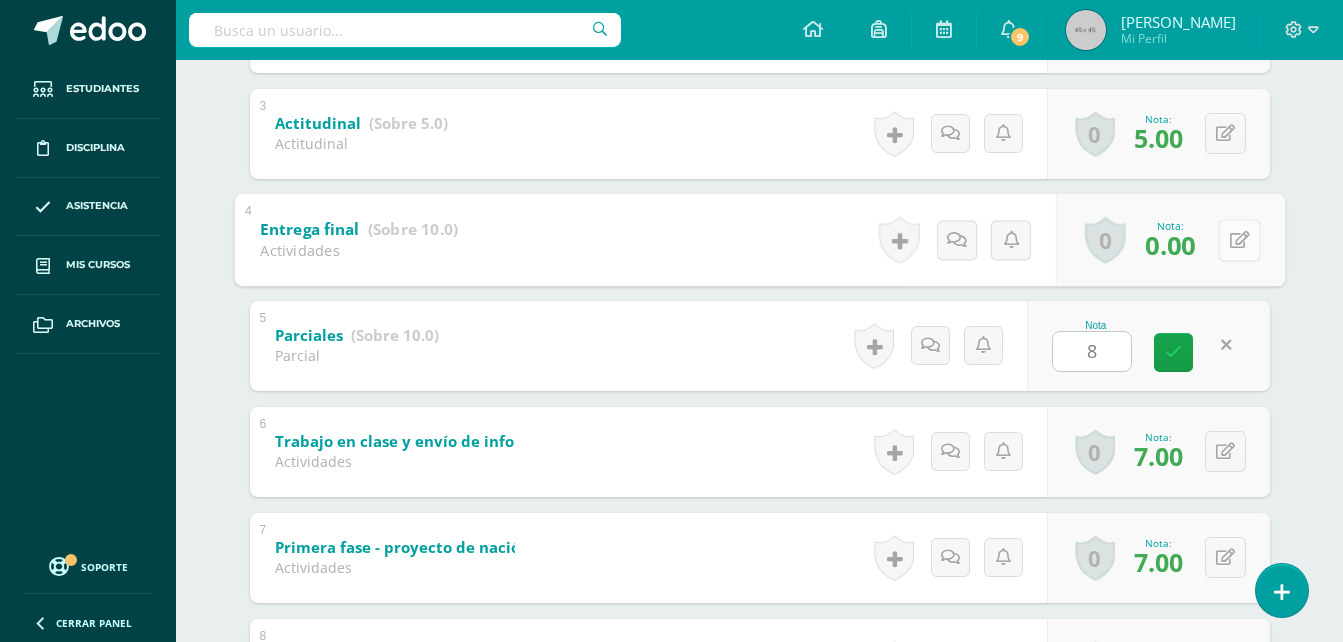click at bounding box center (1239, 240) 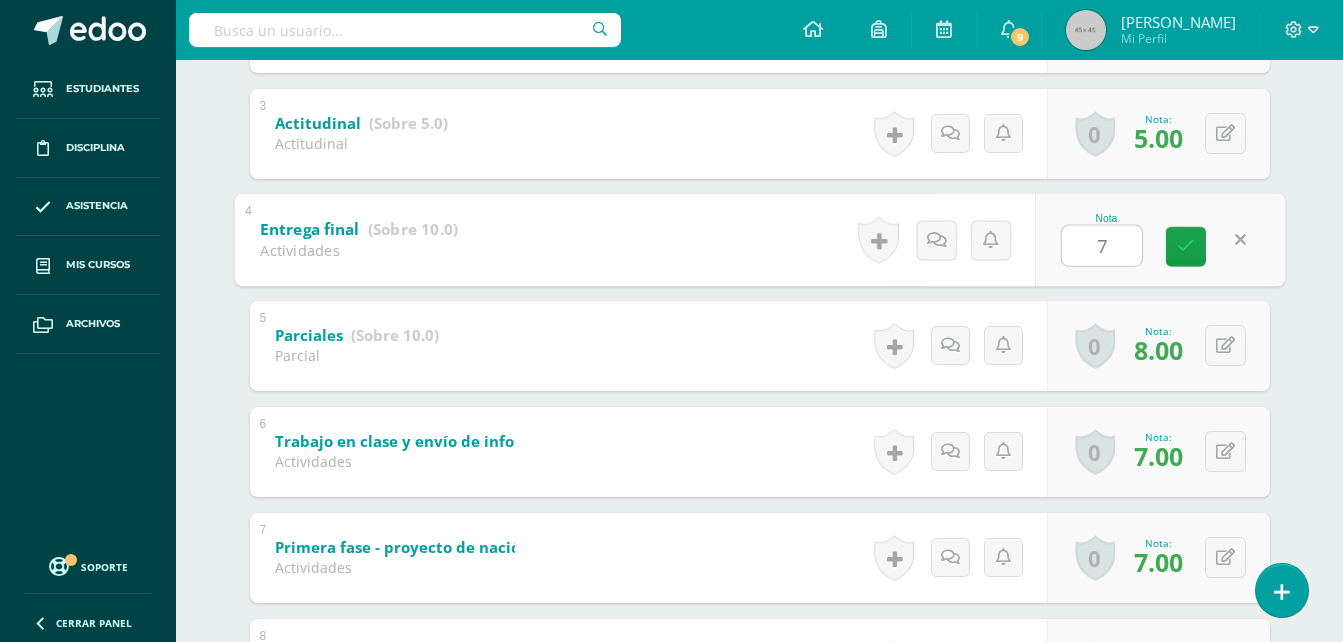 type on "7" 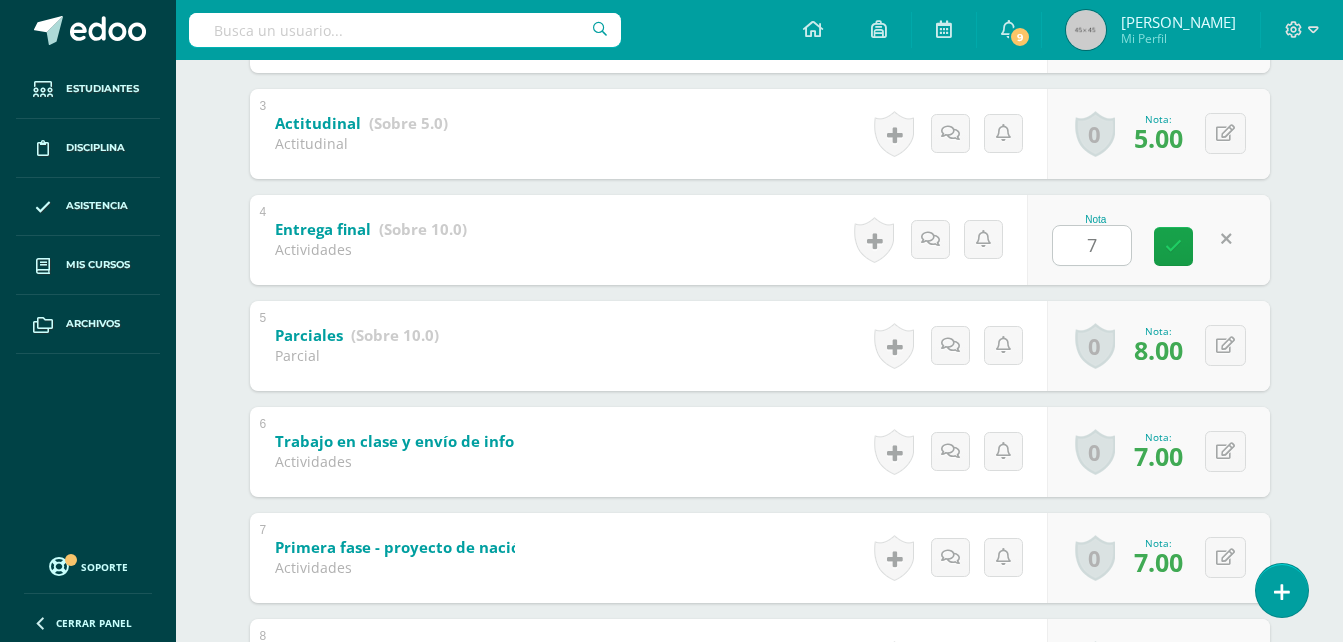 click on "Seminario
Quinto Bachillerato Bachillerato "A"
Herramientas
Detalle de asistencias
Actividad
Anuncios
Actividades
Estudiantes
Planificación
Dosificación
Conferencias     Yetel Rivas                             Gerber Almira Yosmin Apen Jefry Calderas Gersón Chavez Silvia Chuta Cristian Cortez Dulce Farfan Carla García Carlos García Geyli González Marcos Henandez Shirley Hernández Jesús Hespital Lesli Lorenzo Everton Maroquin Daniel Marroquín Iverton Marroquin Kelvin Mazariegos Vilma Morales Claudia Ovalle Danilo Pablo Angel Pacheco Leydi Pacheco Julio Peréz Luis Piox Marielos Quenún Yetel Rivas Hamilton Roldan Abner Santos Miguel Solares Josue Turcios     Unidad 2                             Unidad 1 Unidad 2 Unidad 3 Unidad 4 10.0 /100     Todos" at bounding box center [759, 140] 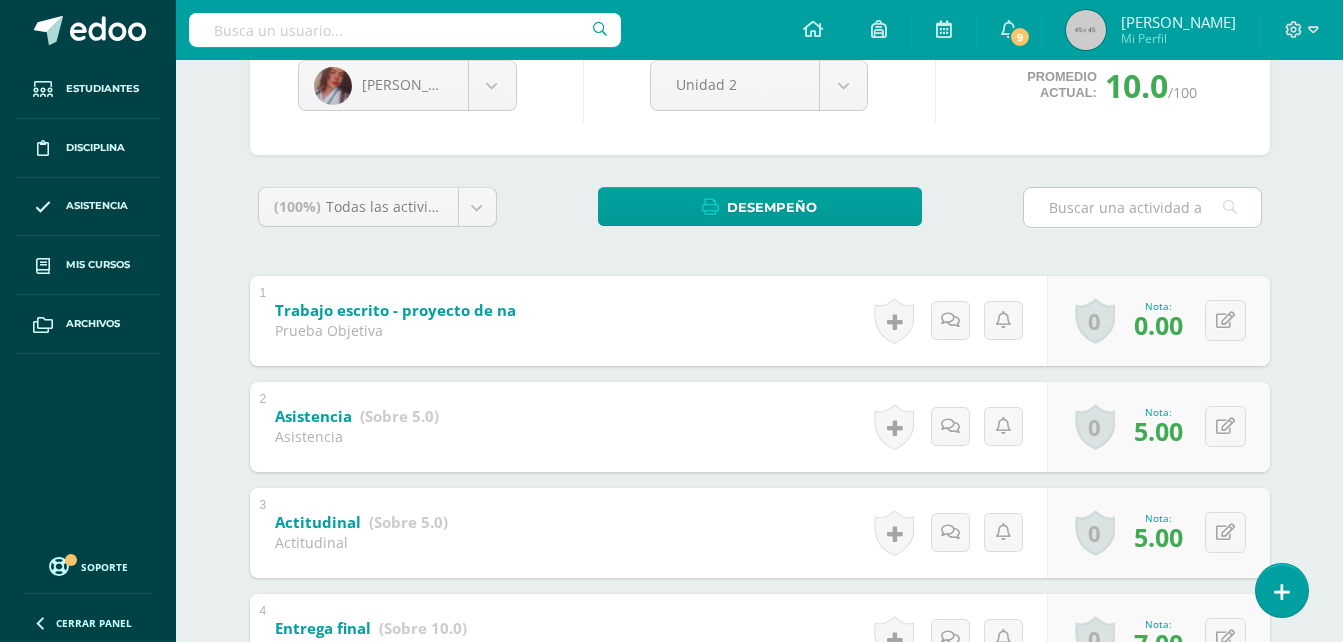 scroll, scrollTop: 222, scrollLeft: 0, axis: vertical 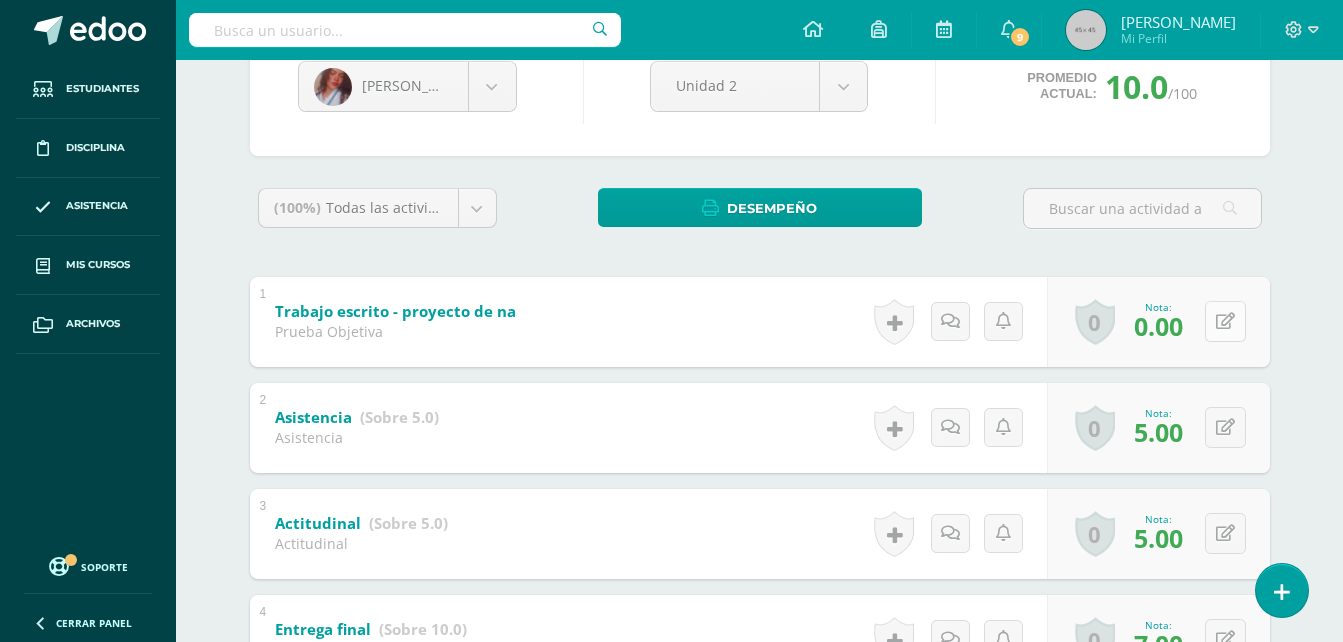 click at bounding box center [1225, 321] 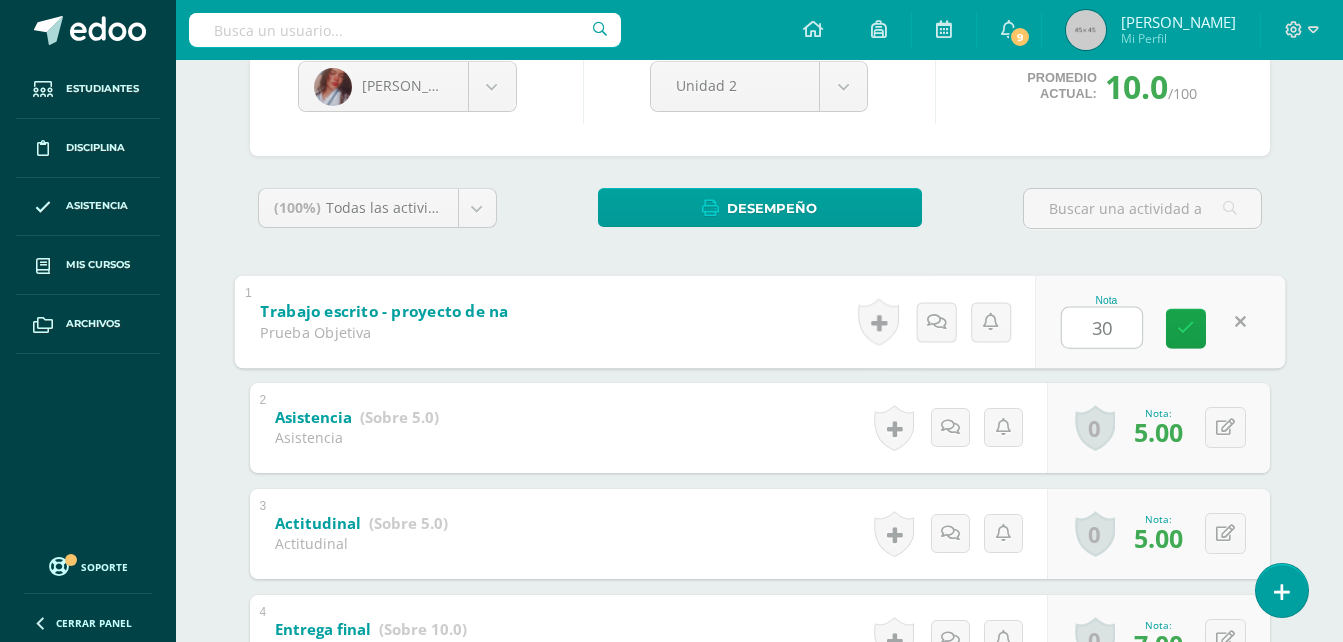 type on "30" 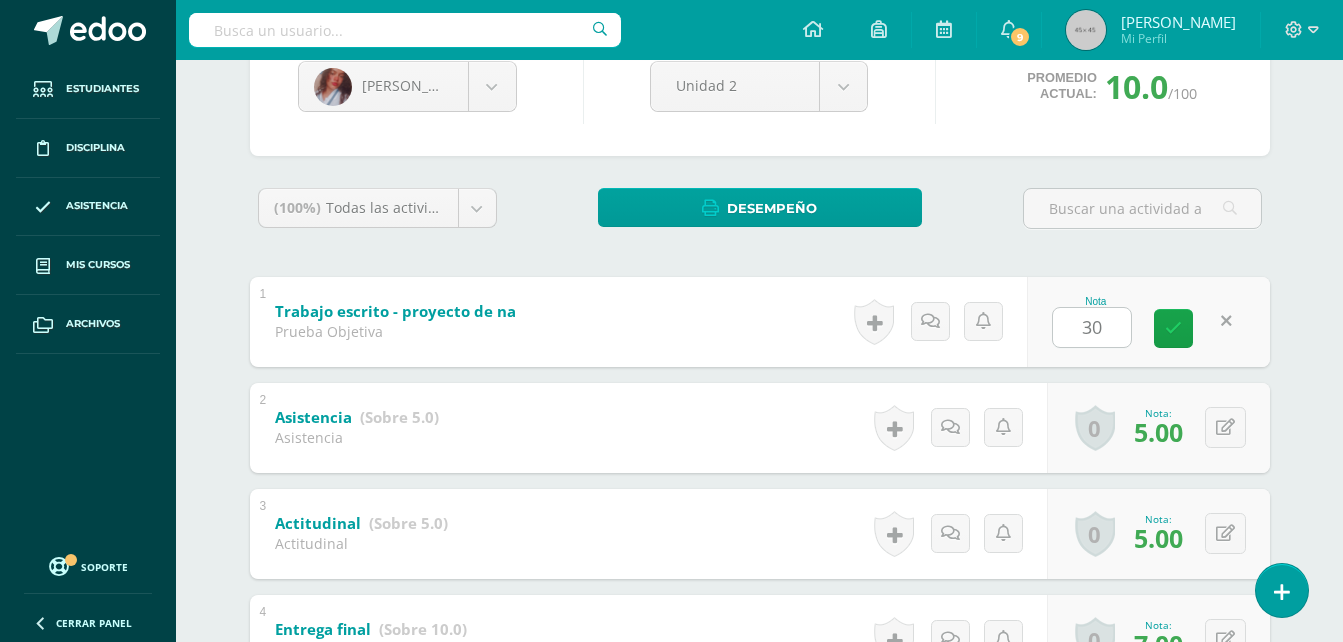 click on "Yetel Rivas                             Gerber Almira Yosmin Apen Jefry Calderas Gersón Chavez Silvia Chuta Cristian Cortez Dulce Farfan Carla García Carlos García Geyli González Marcos Henandez Shirley Hernández Jesús Hespital Lesli Lorenzo Everton Maroquin Daniel Marroquín Iverton Marroquin Kelvin Mazariegos Vilma Morales Claudia Ovalle Danilo Pablo Angel Pacheco Leydi Pacheco Julio Peréz Luis Piox Marielos Quenún Yetel Rivas Hamilton Roldan Abner Santos Miguel Solares Josue Turcios     Unidad 2                             Unidad 1 Unidad 2 Unidad 3 Unidad 4
Promedio actual:
10.0 /100
Asignación de logros
Todos                             Todos Respeto Pasión  Trabajo original Autosuficiencia Determinación Curiosidad Convicción Competitividad Asertividad Comunicación Innovación Excelencia Camaradería Creatividad Honestidad Gran expositor Perseverancia Responsabilidad Liderazgo Respeto" at bounding box center [760, 609] 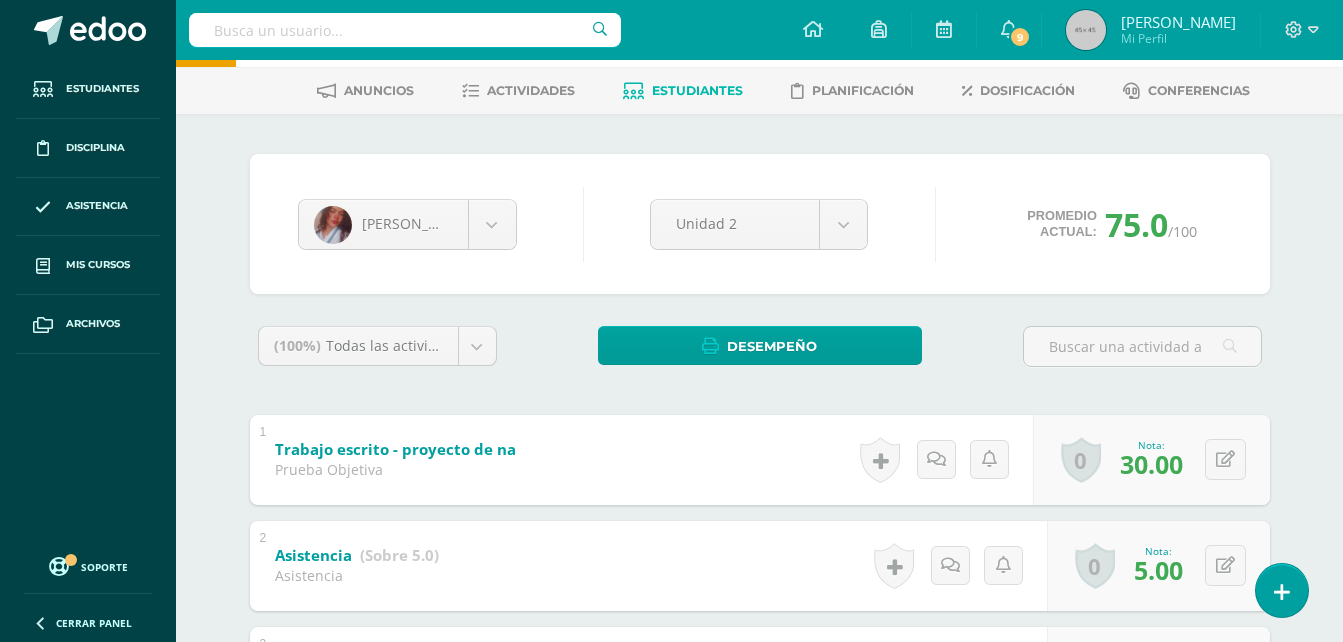 scroll, scrollTop: 200, scrollLeft: 0, axis: vertical 